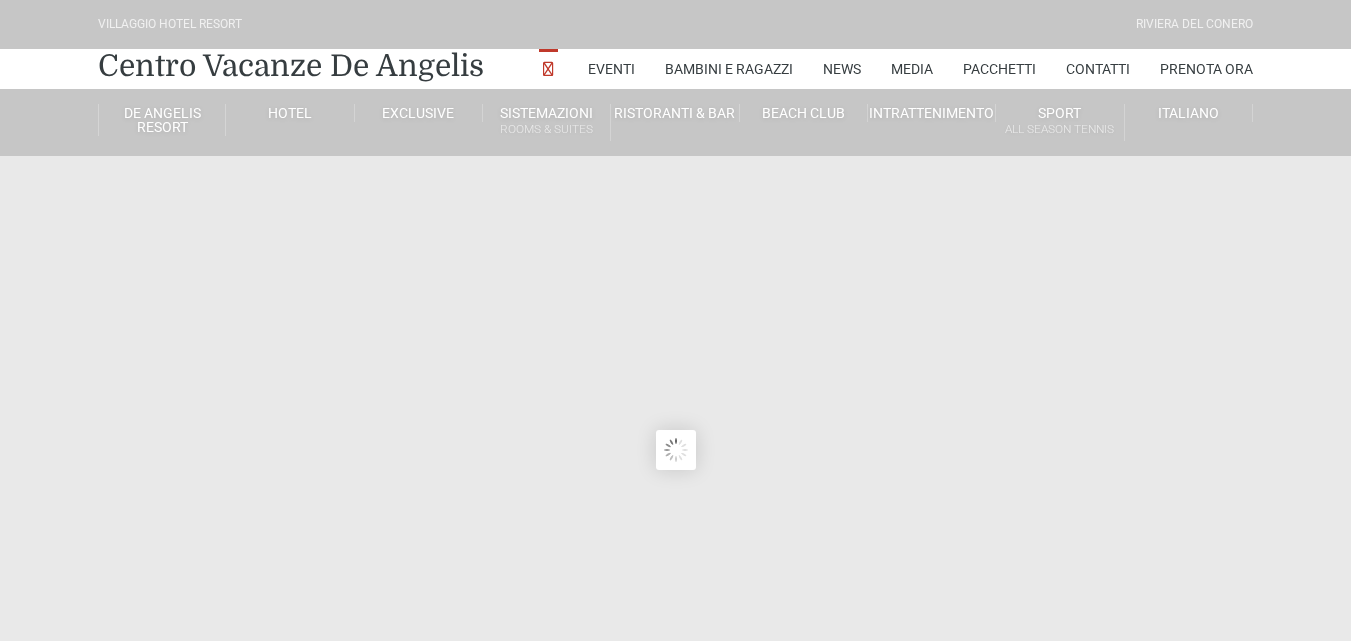 scroll, scrollTop: 0, scrollLeft: 0, axis: both 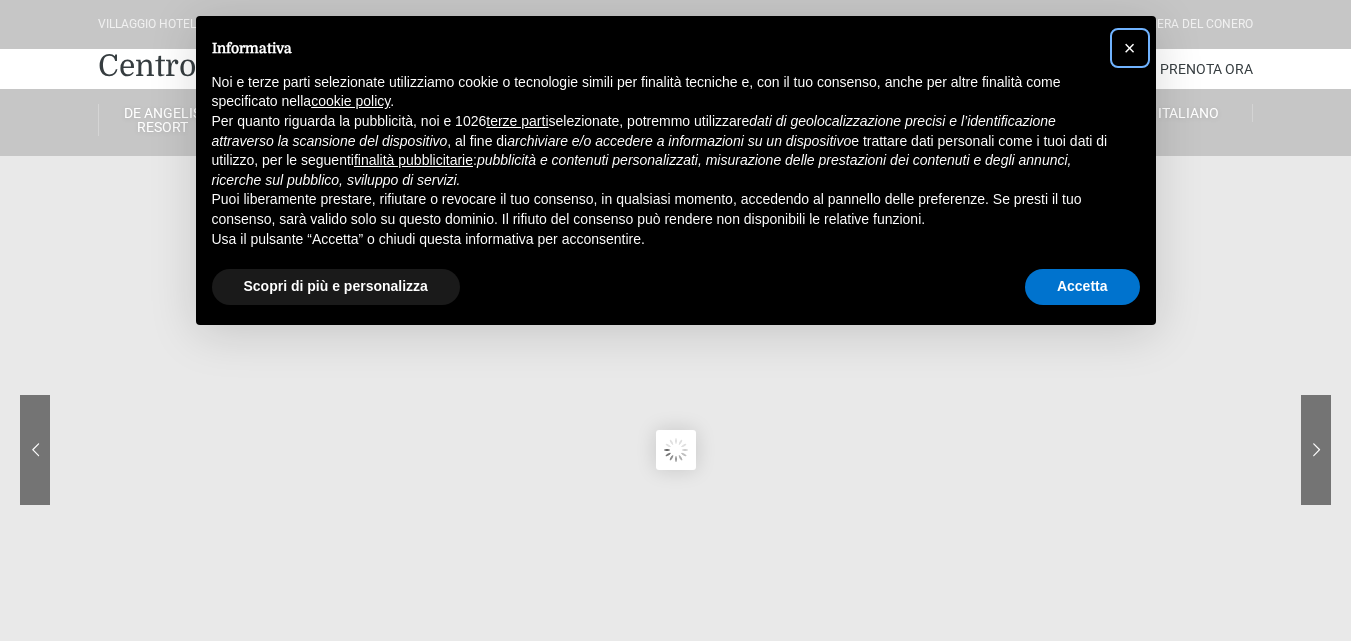 click on "×" at bounding box center (1130, 48) 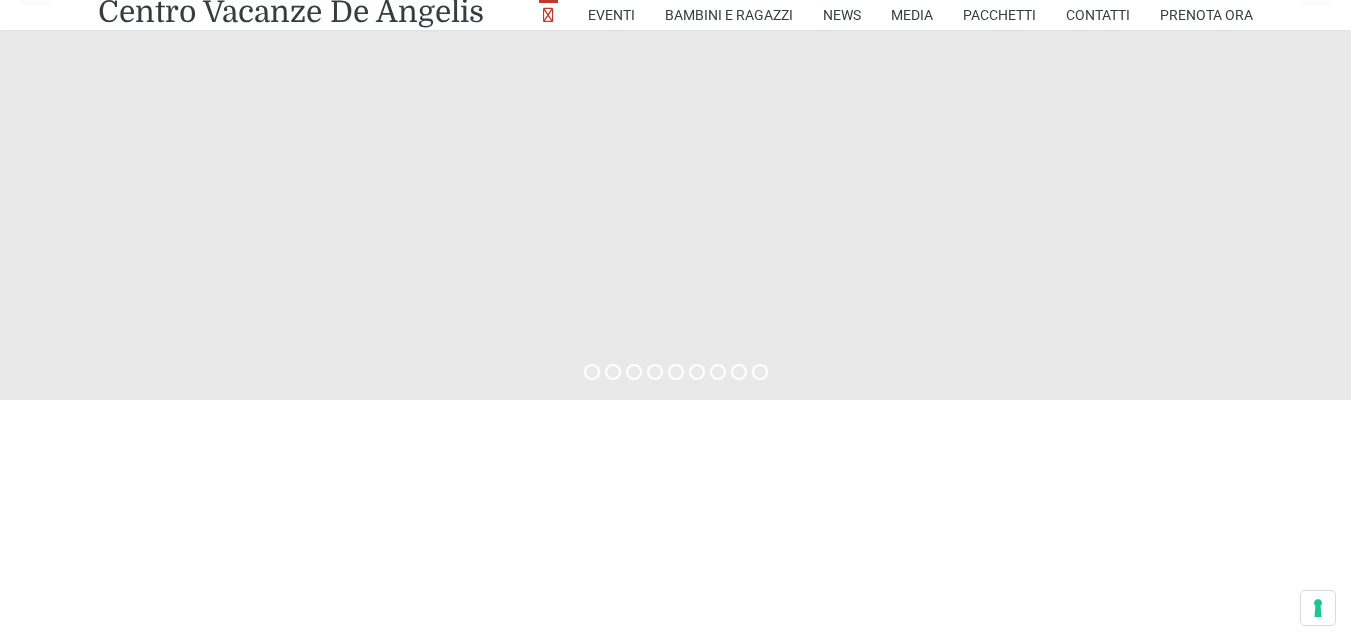 scroll, scrollTop: 800, scrollLeft: 0, axis: vertical 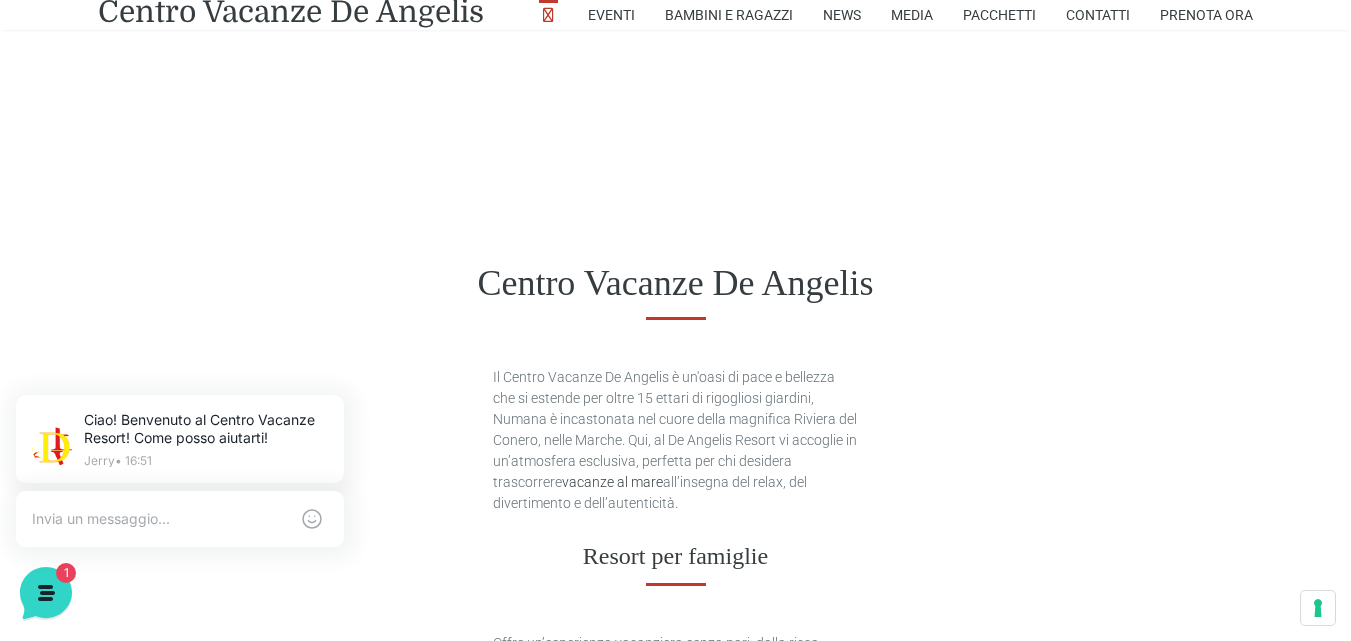 click on "Centro Vacanze De Angelis" at bounding box center [675, 283] 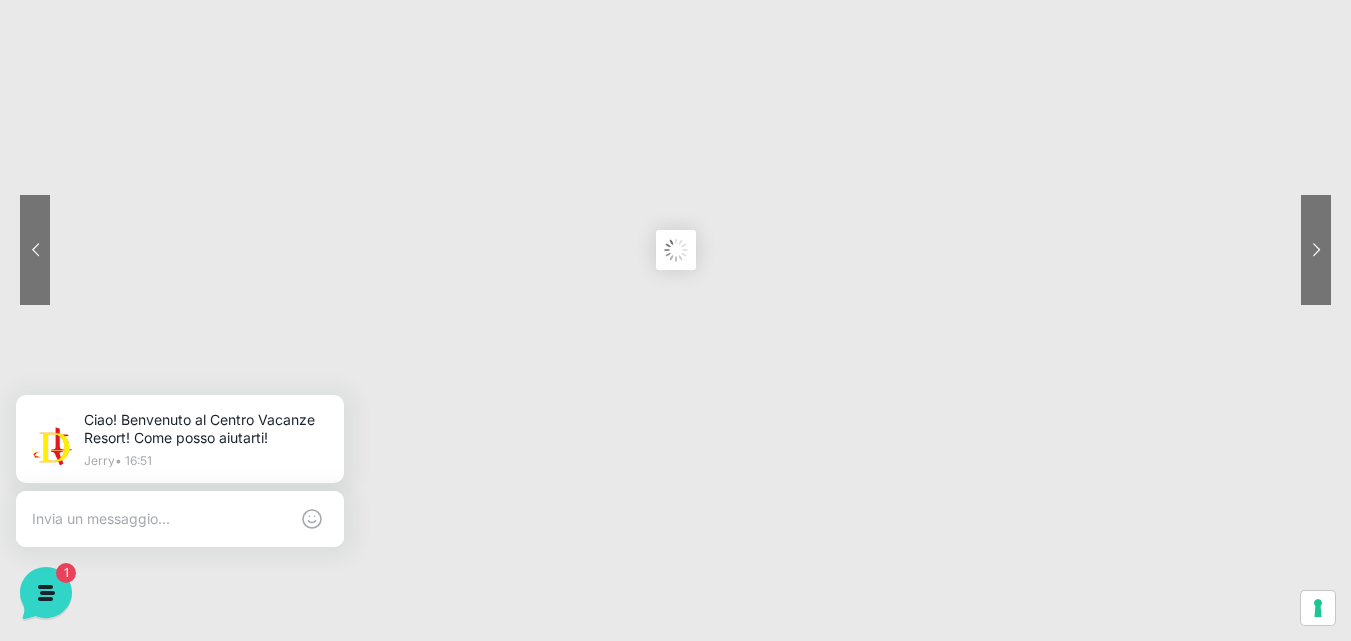 scroll, scrollTop: 100, scrollLeft: 0, axis: vertical 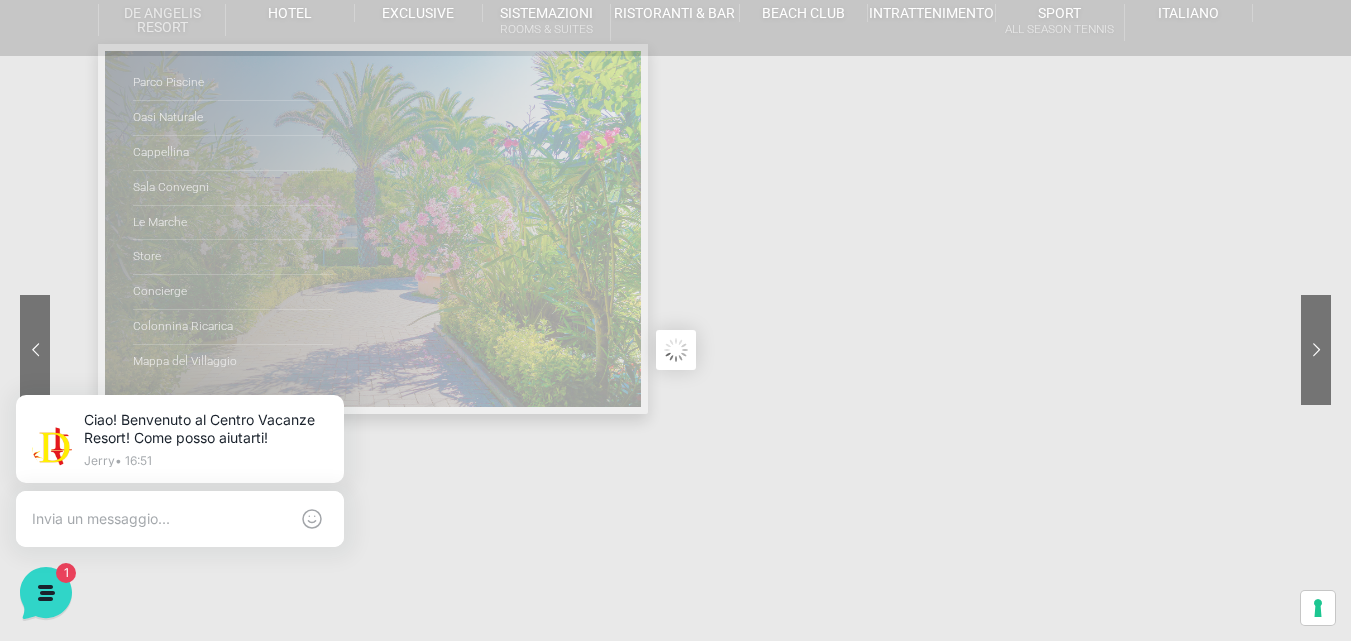 click on "De Angelis Resort" at bounding box center [162, 20] 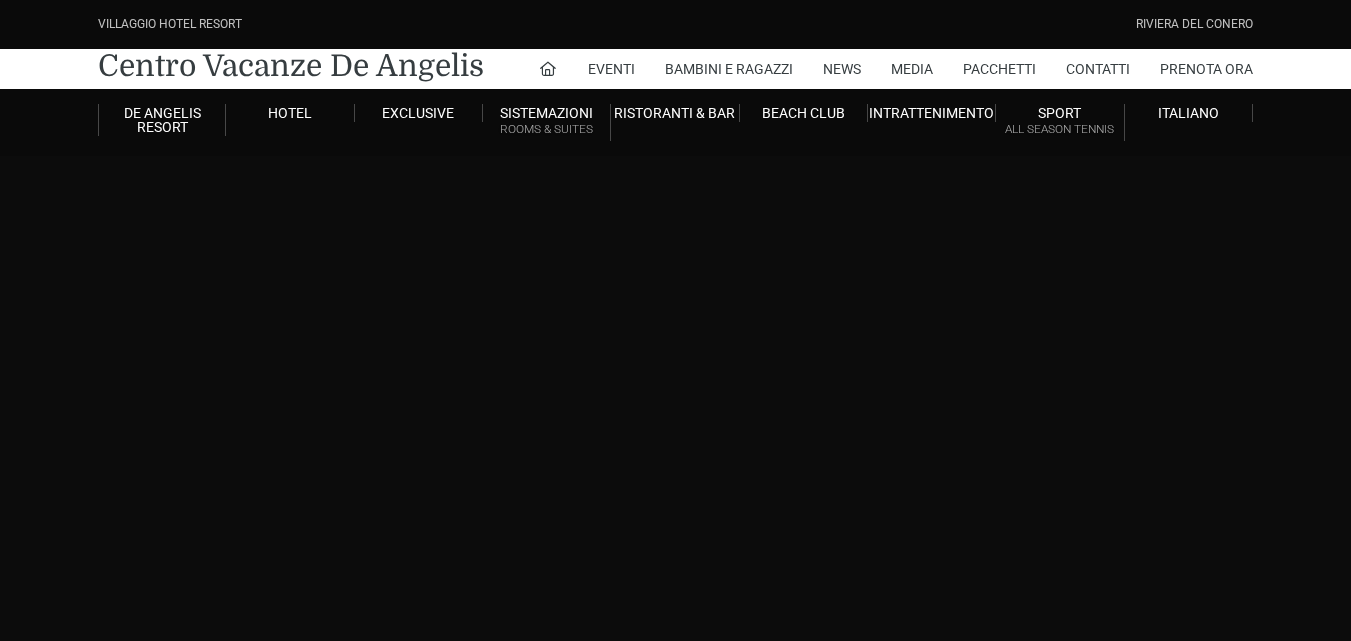 scroll, scrollTop: 0, scrollLeft: 0, axis: both 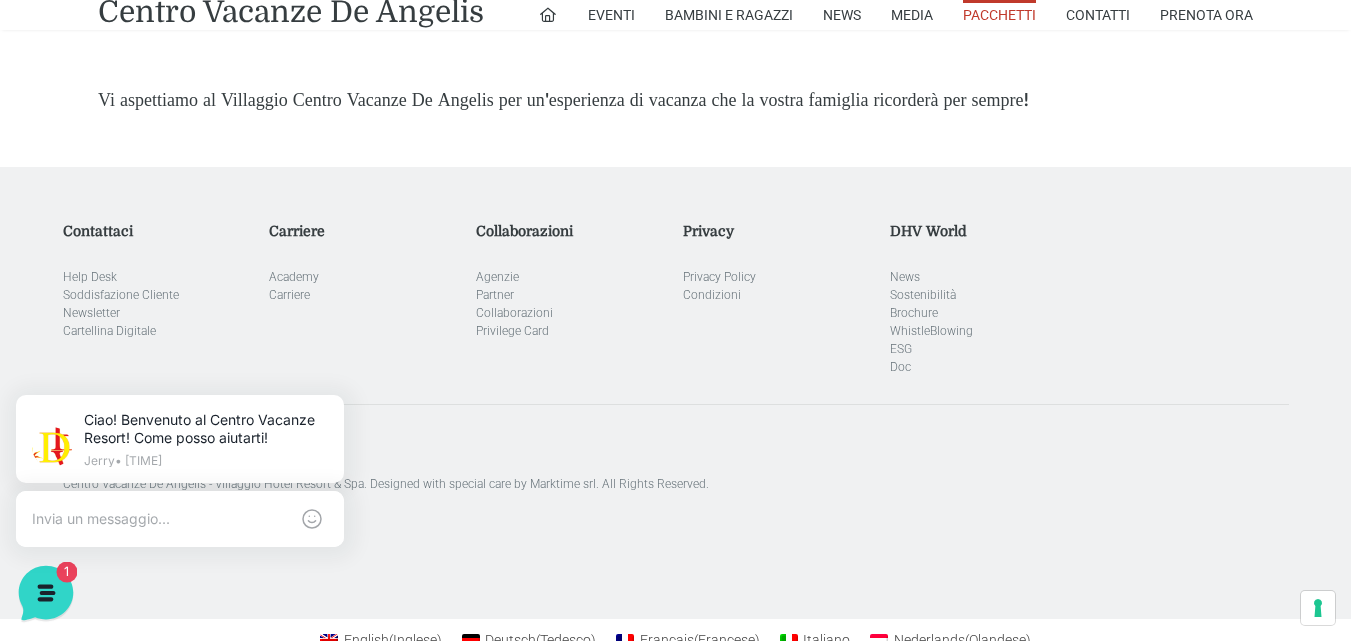 click 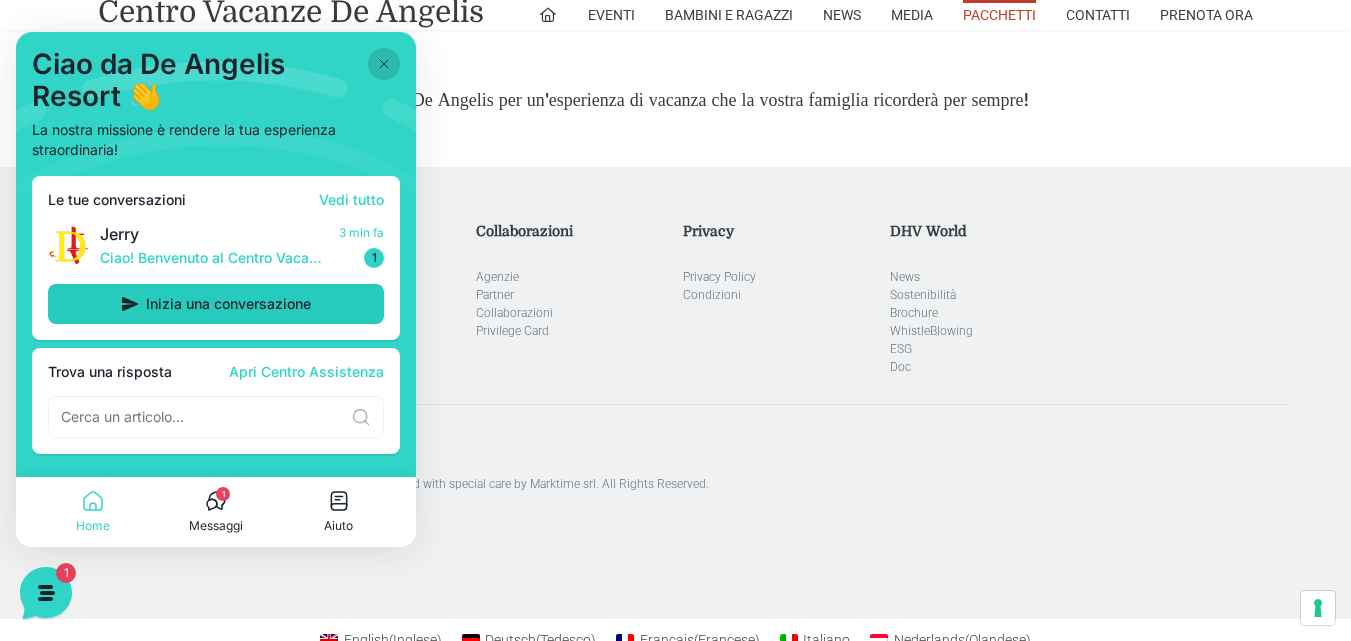 click on "Inizia una conversazione" at bounding box center (228, 304) 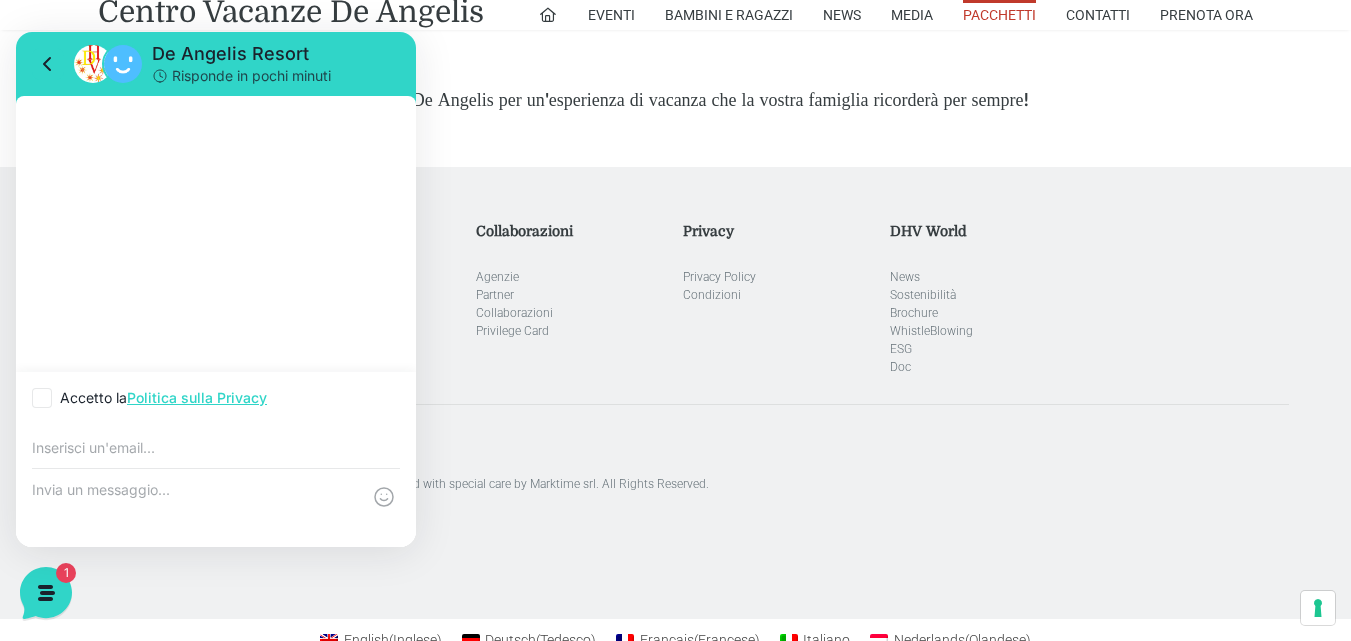 click at bounding box center [42, 398] 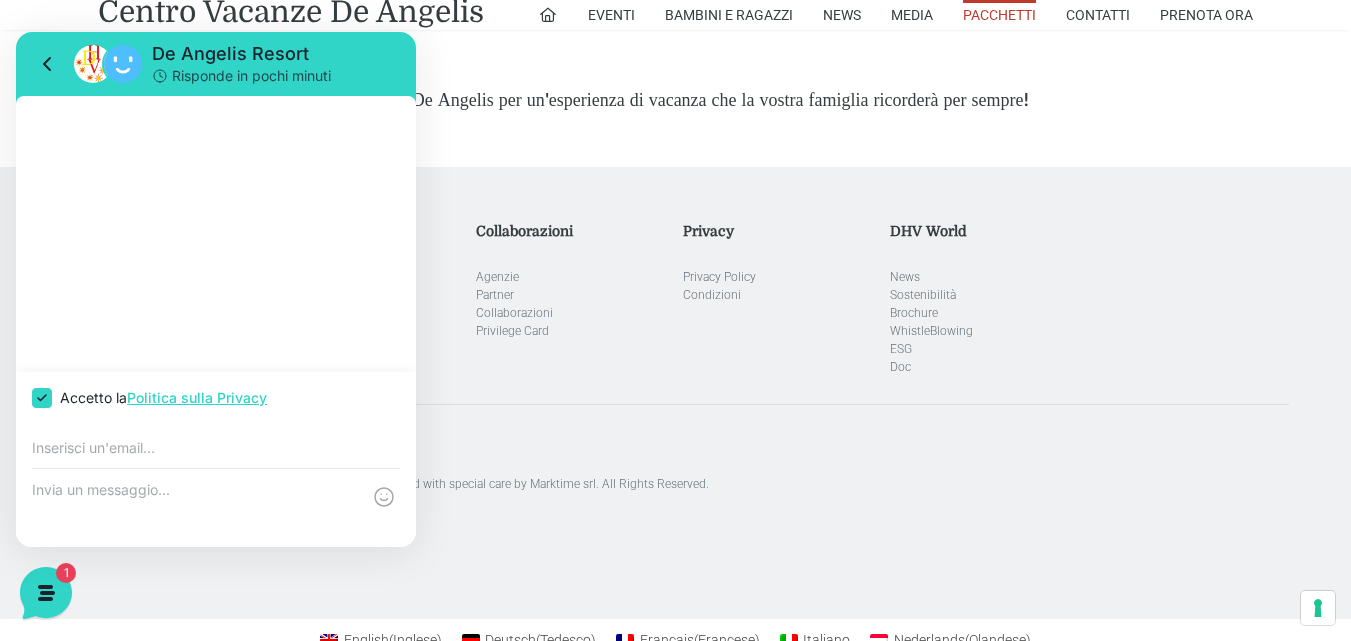 checkbox on "true" 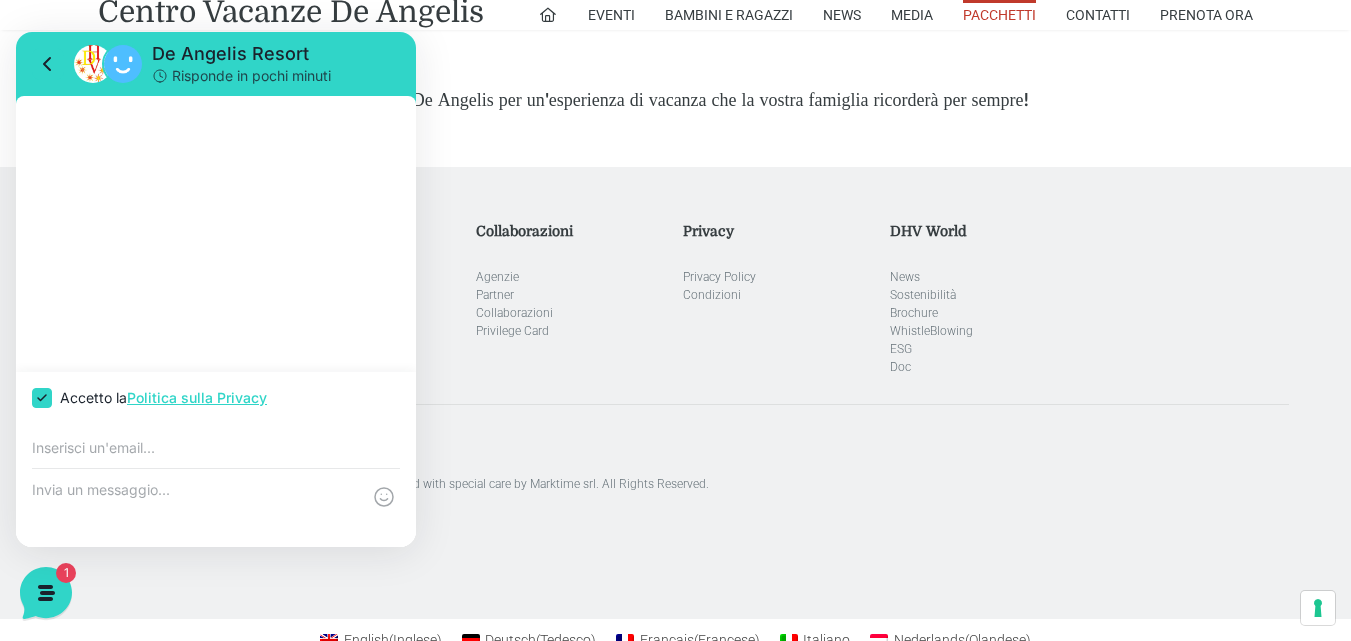 click at bounding box center [216, 448] 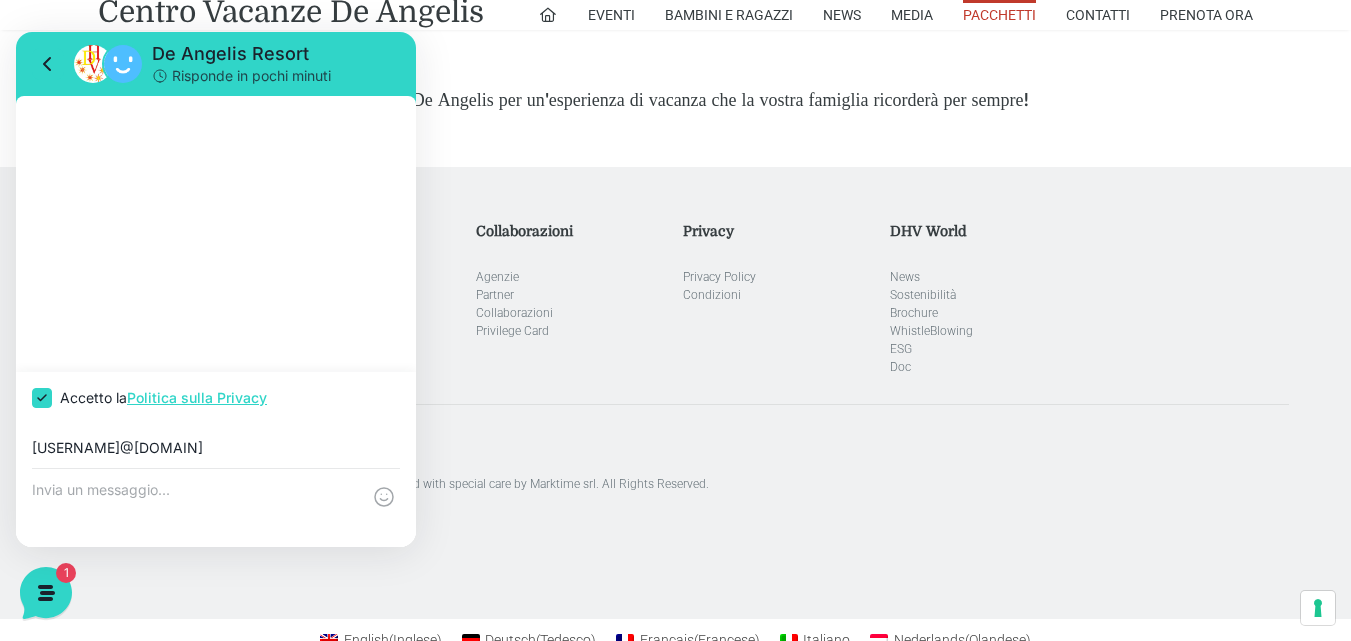 type on "MANFED79@LIBERO.IT" 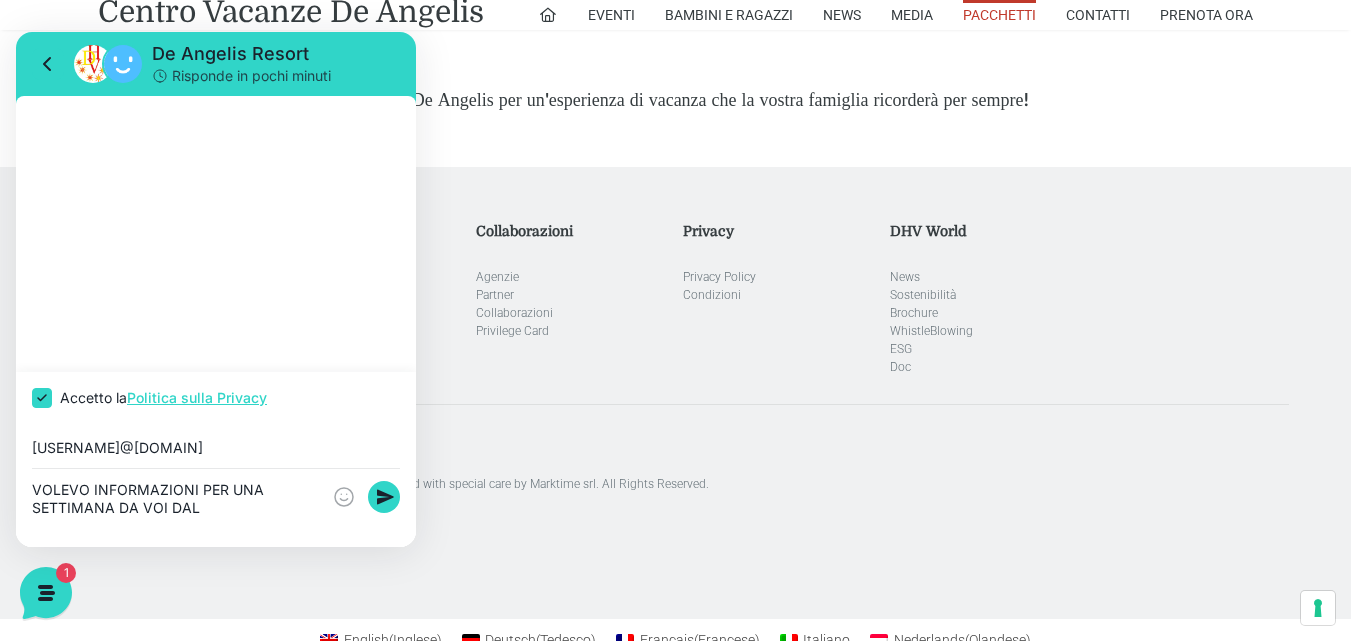 click on "VOLEVO INFORMAZIONI PER UNA SETTIMANA DA VOI DAL" at bounding box center [176, 508] 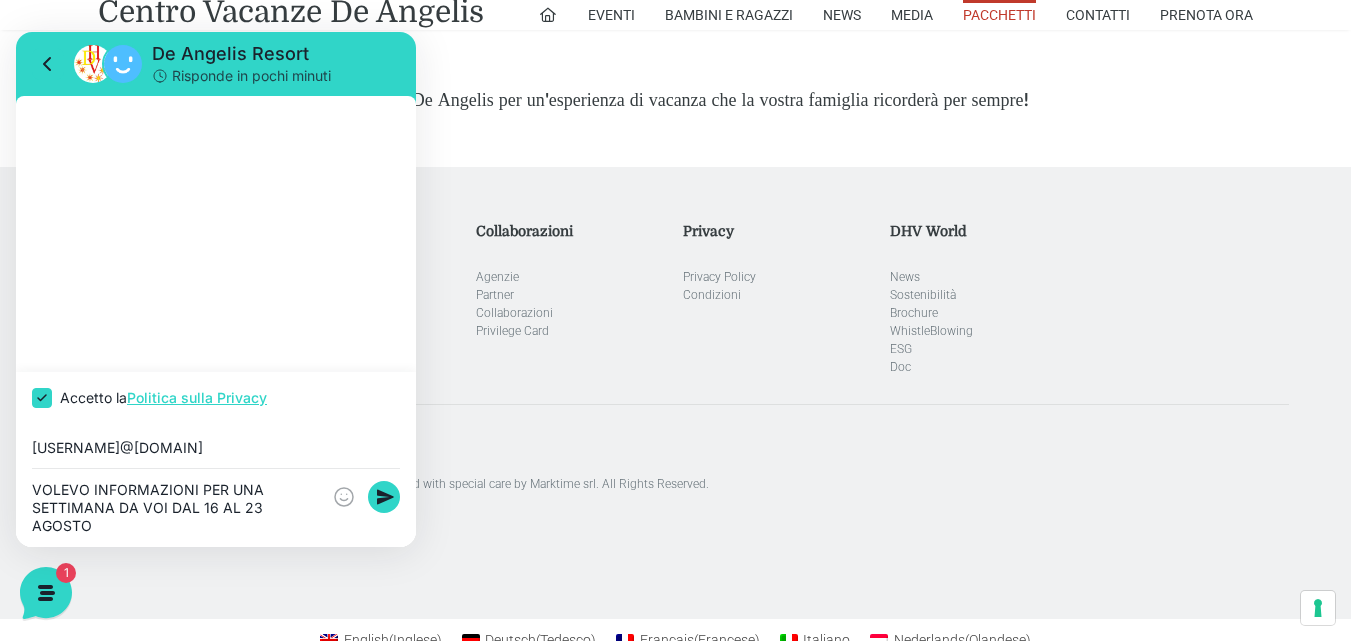 click on "VOLEVO INFORMAZIONI PER UNA SETTIMANA DA VOI DAL 16 AL 23 AGOSTO" at bounding box center (176, 508) 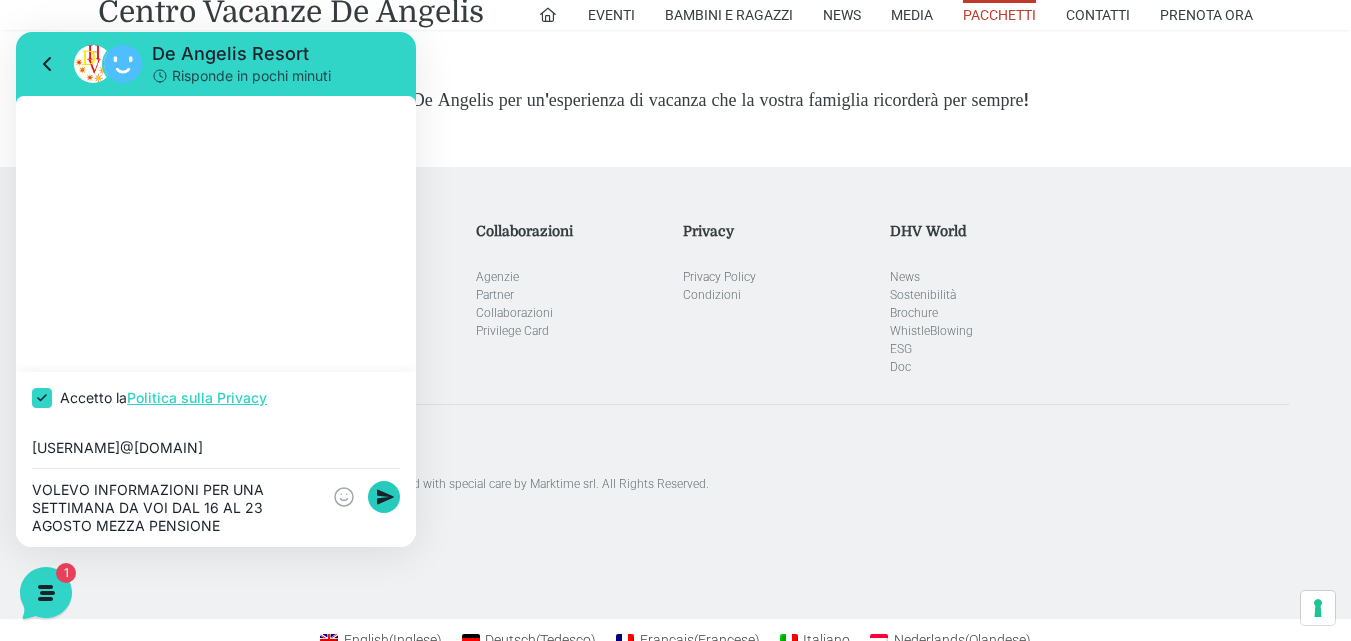 type on "VOLEVO INFORMAZIONI PER UNA SETTIMANA DA VOI DAL 16 AL 23 AGOSTO MEZZA PENSIONE" 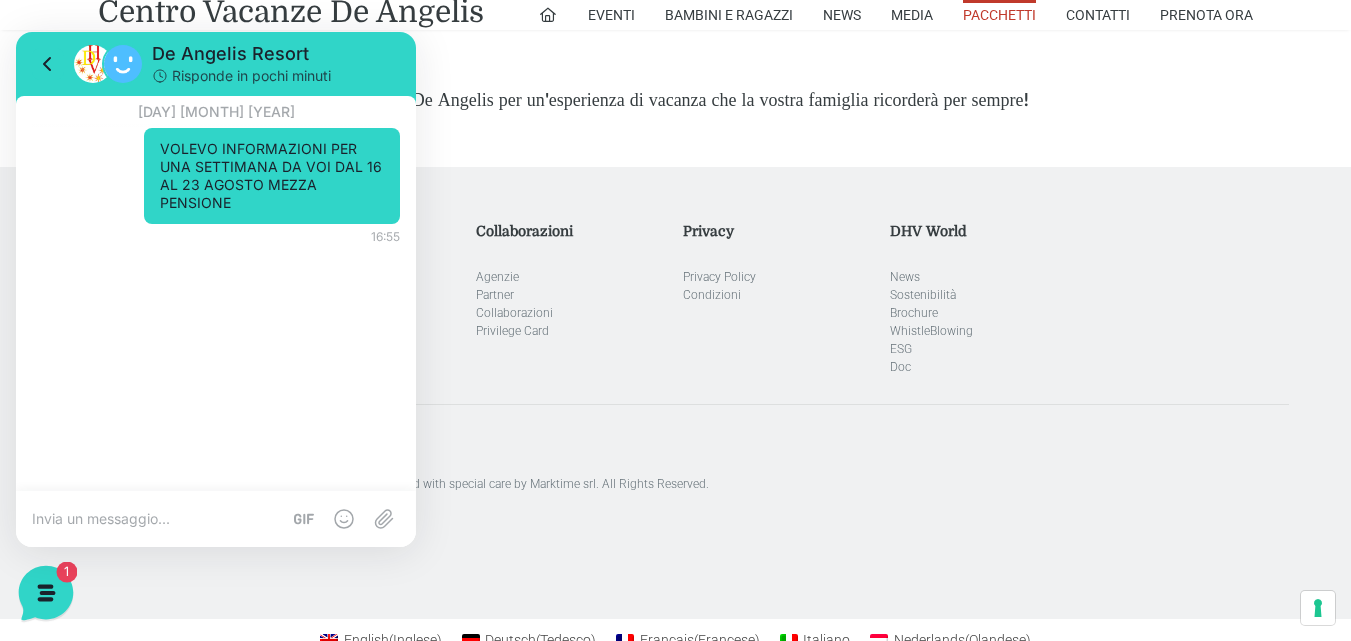 click 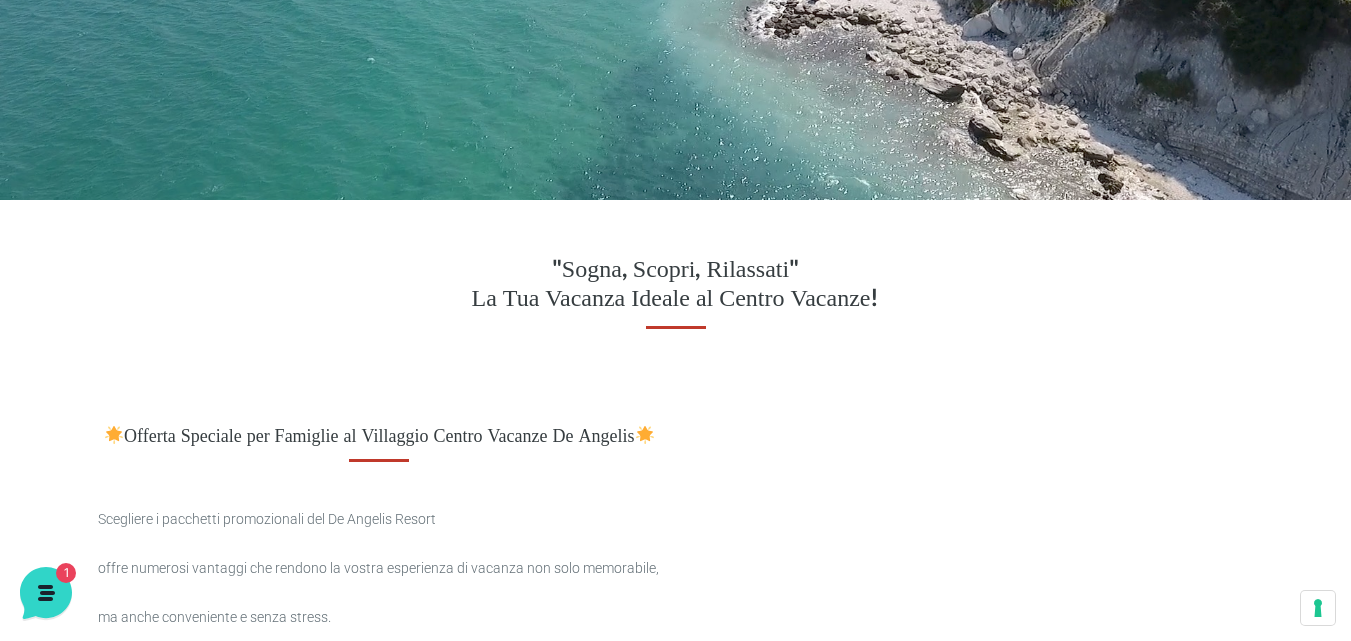 scroll, scrollTop: 0, scrollLeft: 0, axis: both 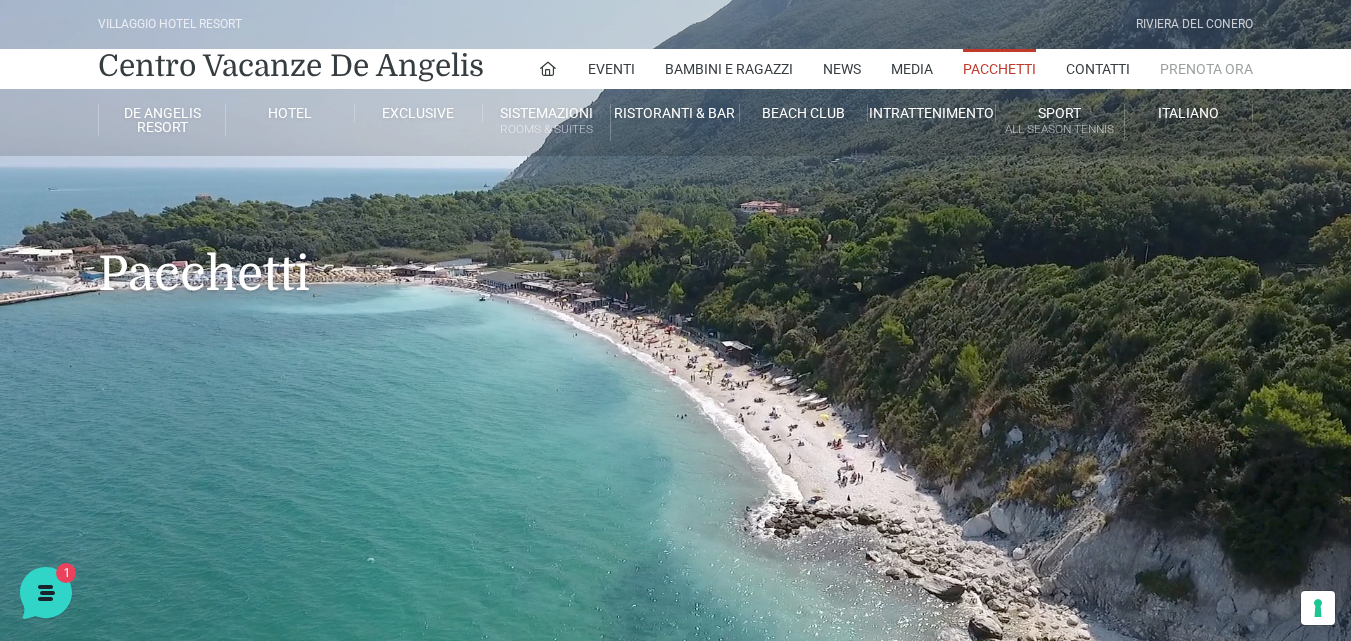 click on "Prenota Ora" at bounding box center (1206, 69) 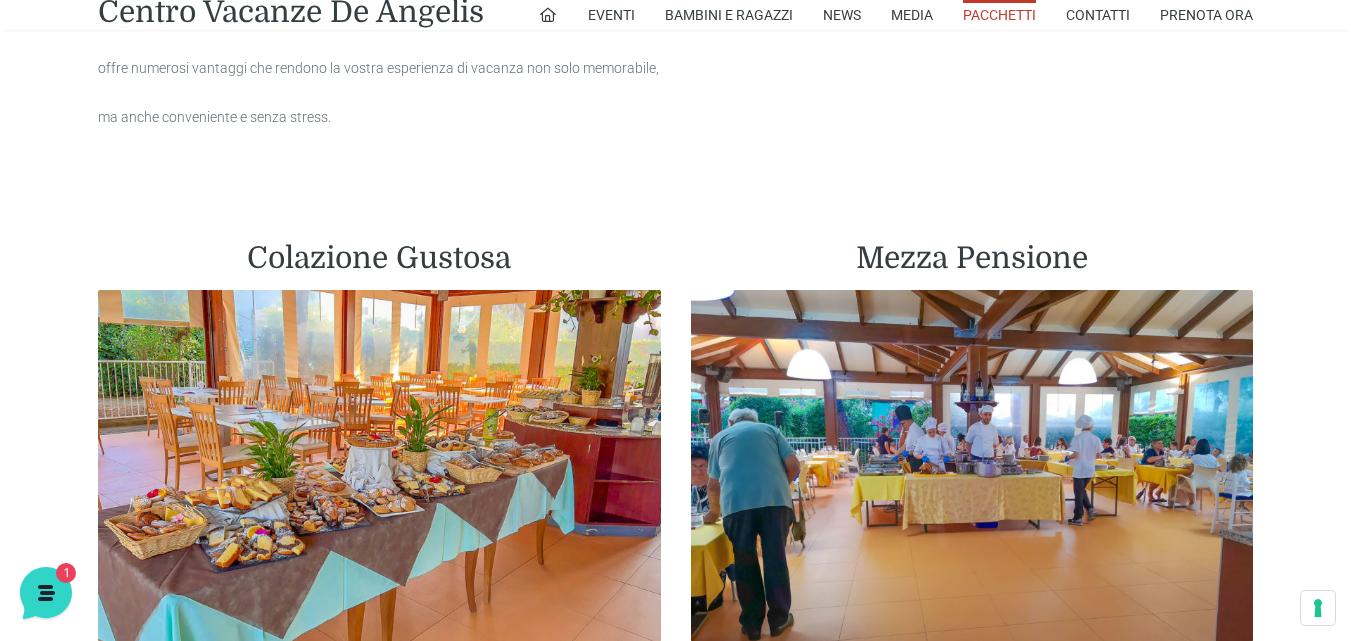 scroll, scrollTop: 1100, scrollLeft: 0, axis: vertical 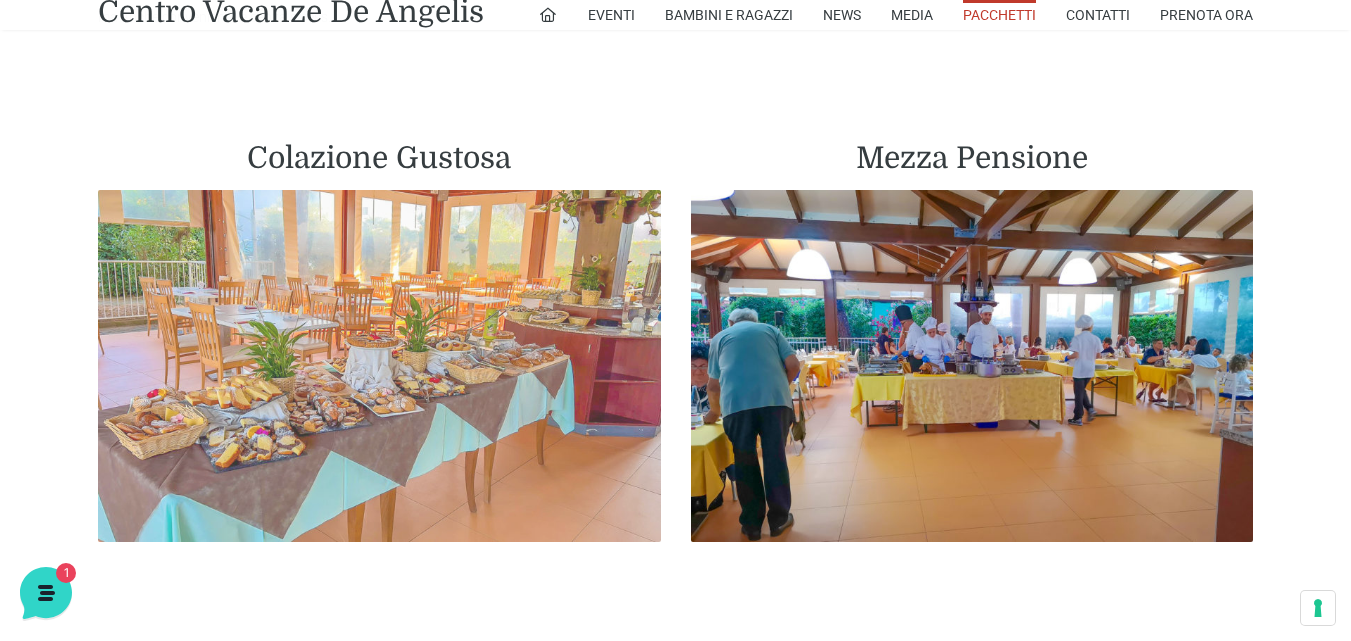 click at bounding box center (379, 366) 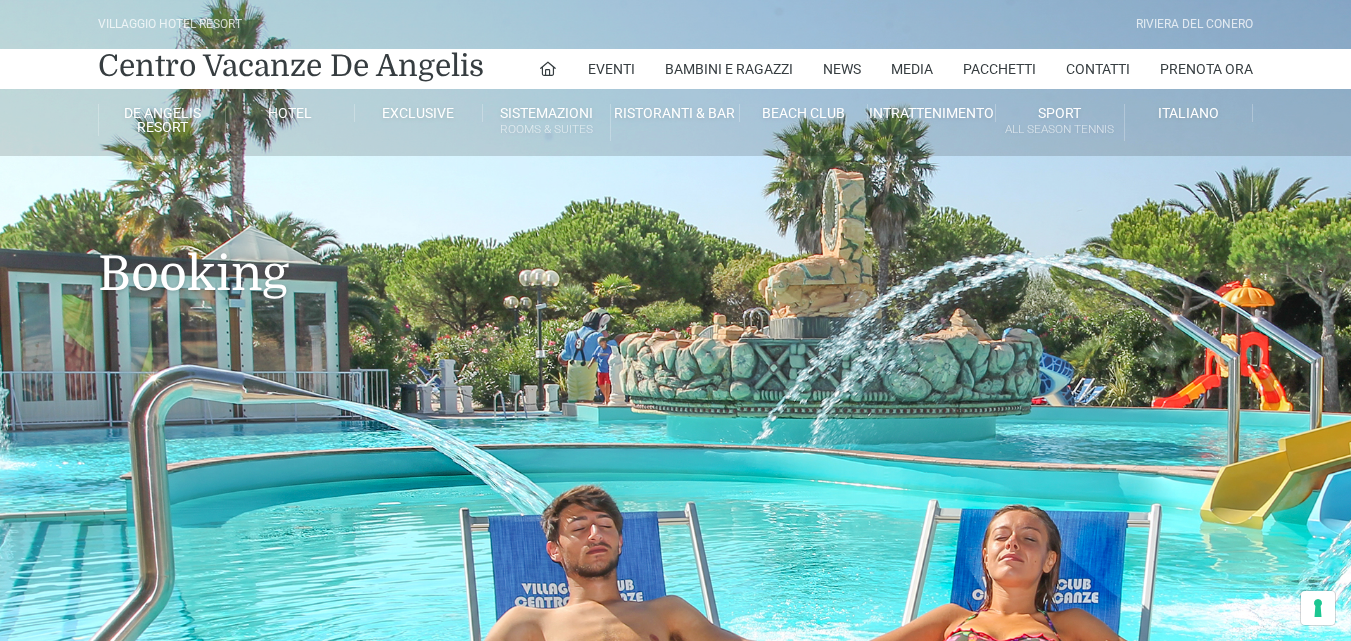 scroll, scrollTop: 0, scrollLeft: 0, axis: both 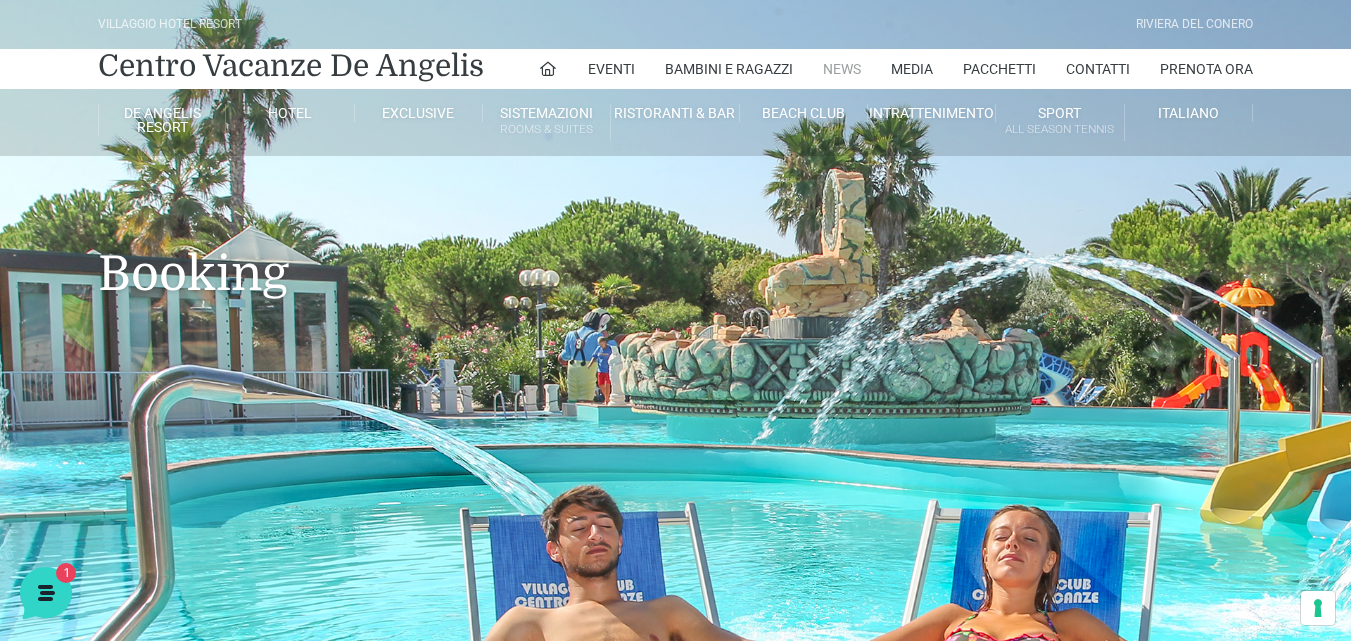 click on "News" at bounding box center (842, 69) 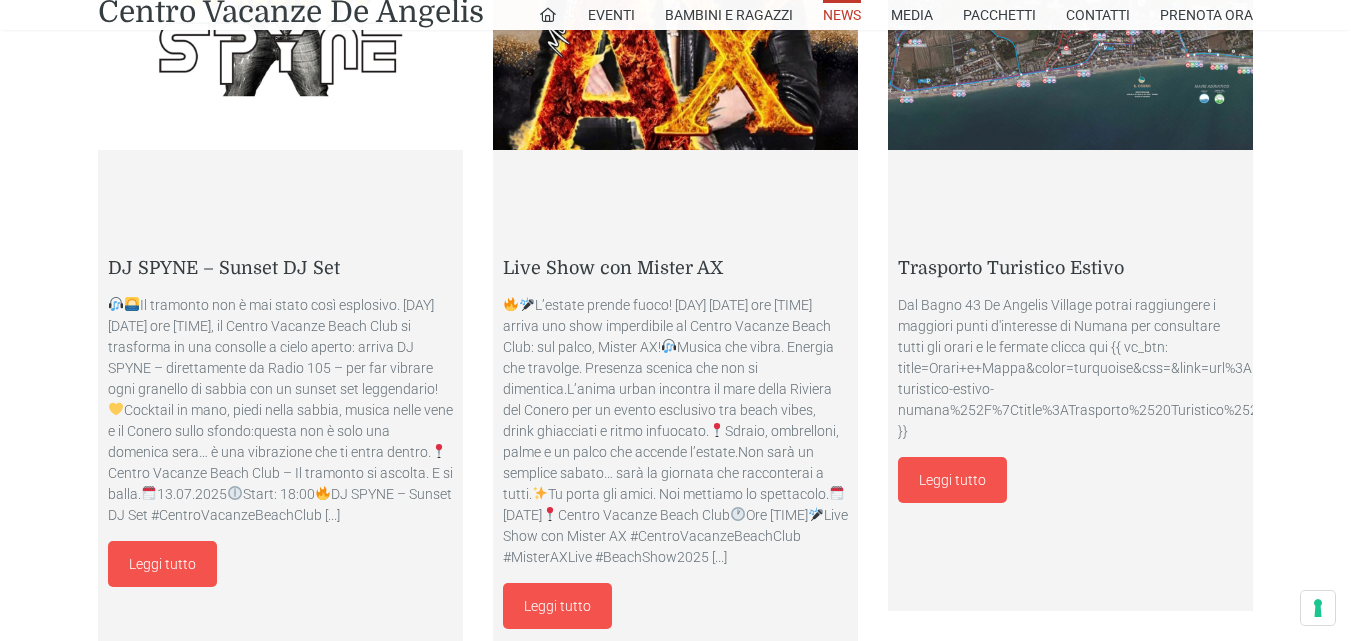 scroll, scrollTop: 1400, scrollLeft: 0, axis: vertical 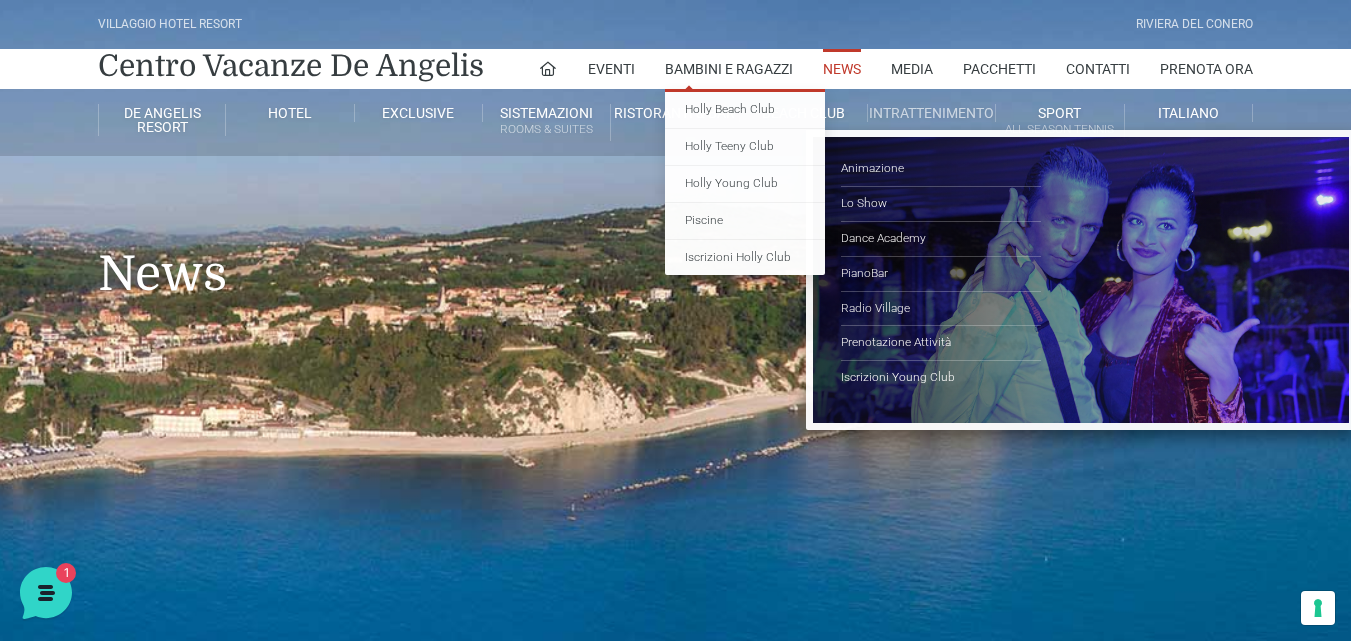 click on "Intrattenimento" at bounding box center (932, 113) 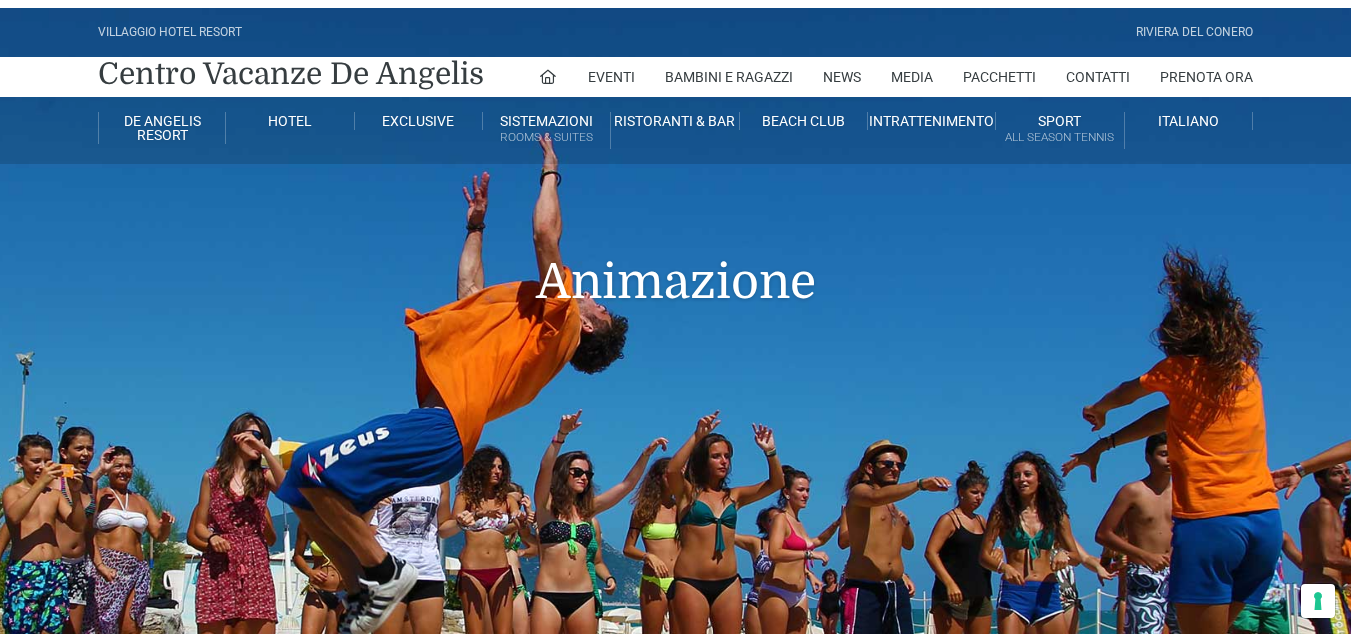 scroll, scrollTop: 0, scrollLeft: 0, axis: both 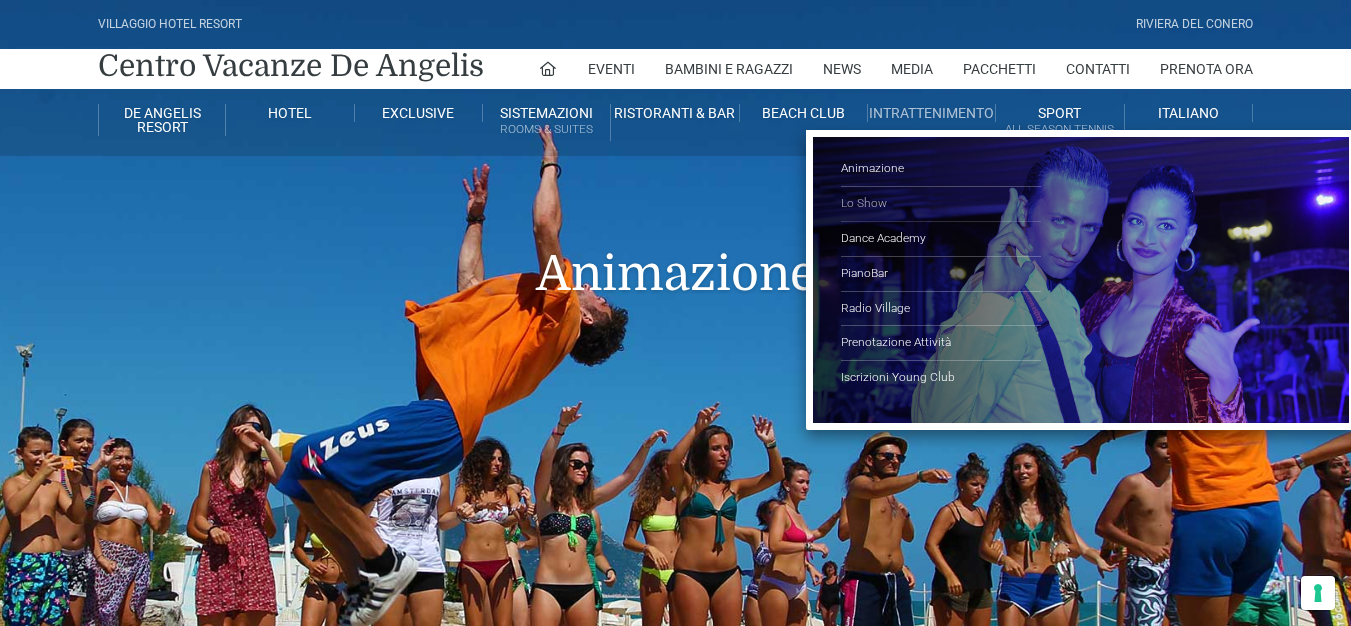 click on "Lo Show" at bounding box center (941, 204) 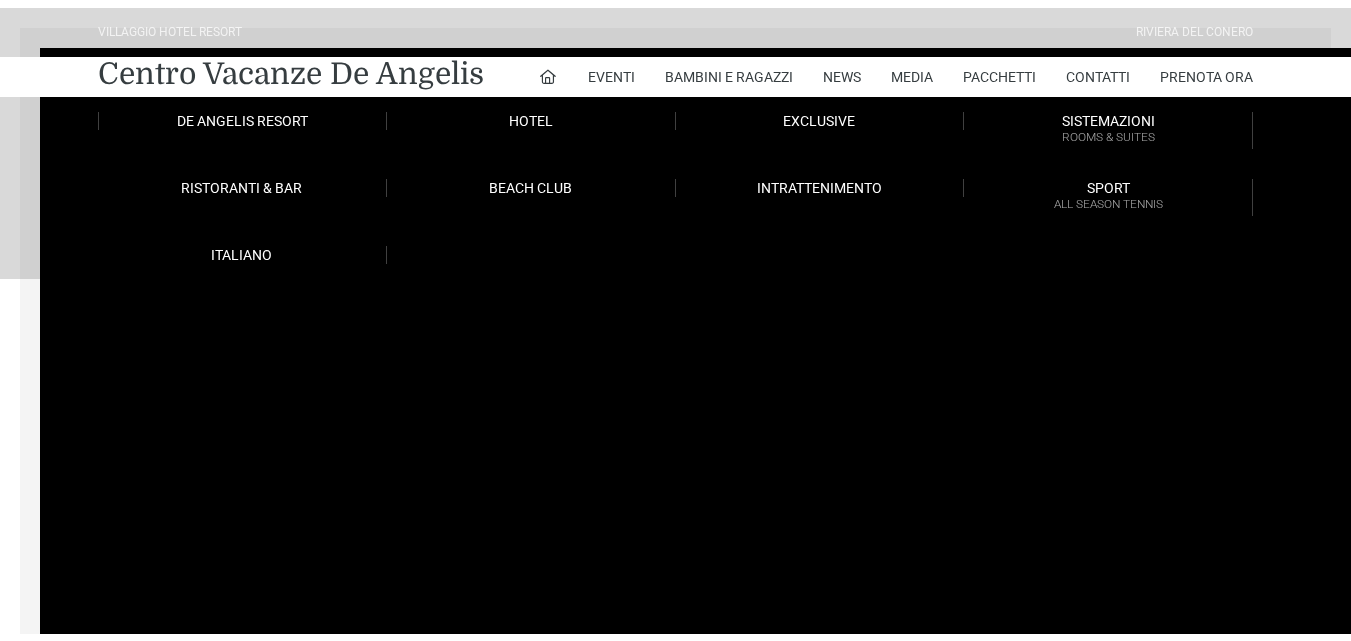 scroll, scrollTop: 0, scrollLeft: 0, axis: both 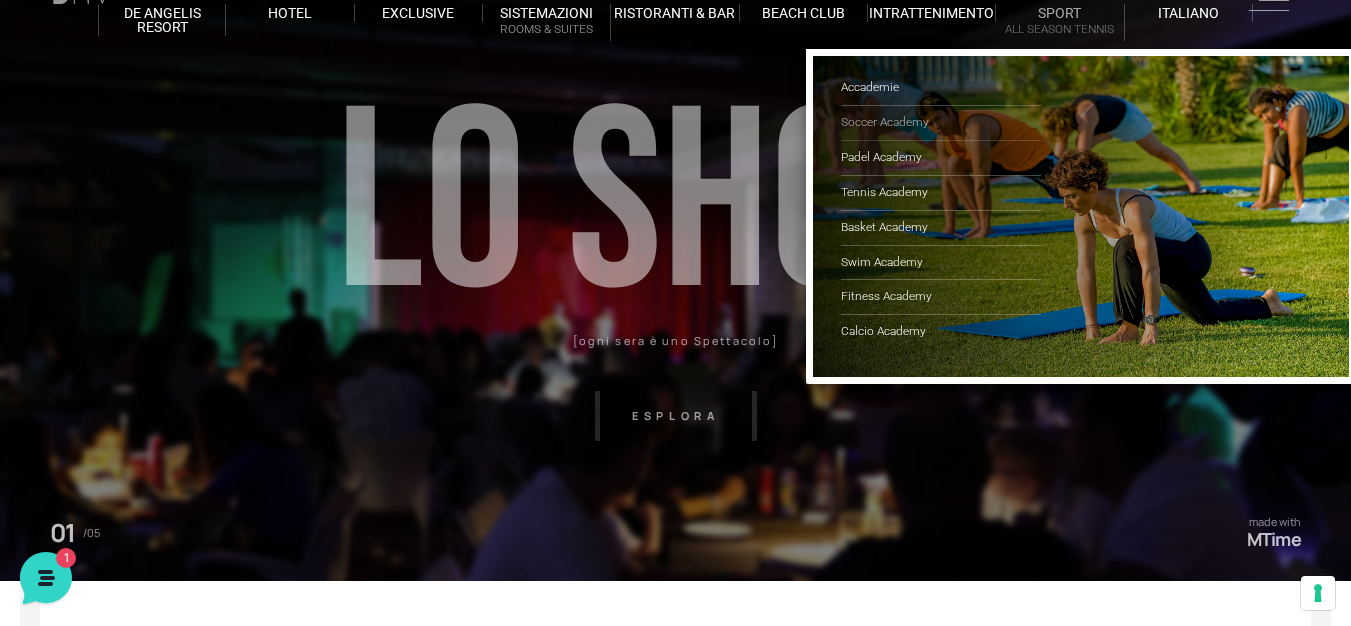 click on "Soccer Academy" at bounding box center [941, 123] 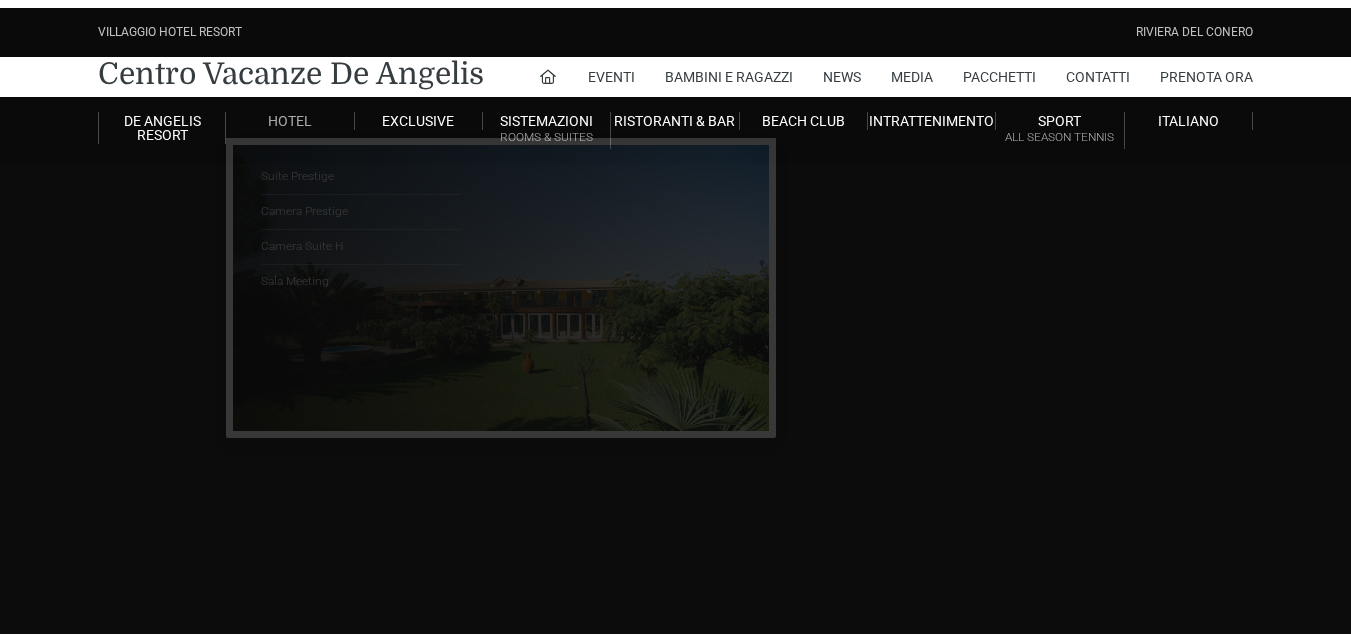 scroll, scrollTop: 0, scrollLeft: 0, axis: both 